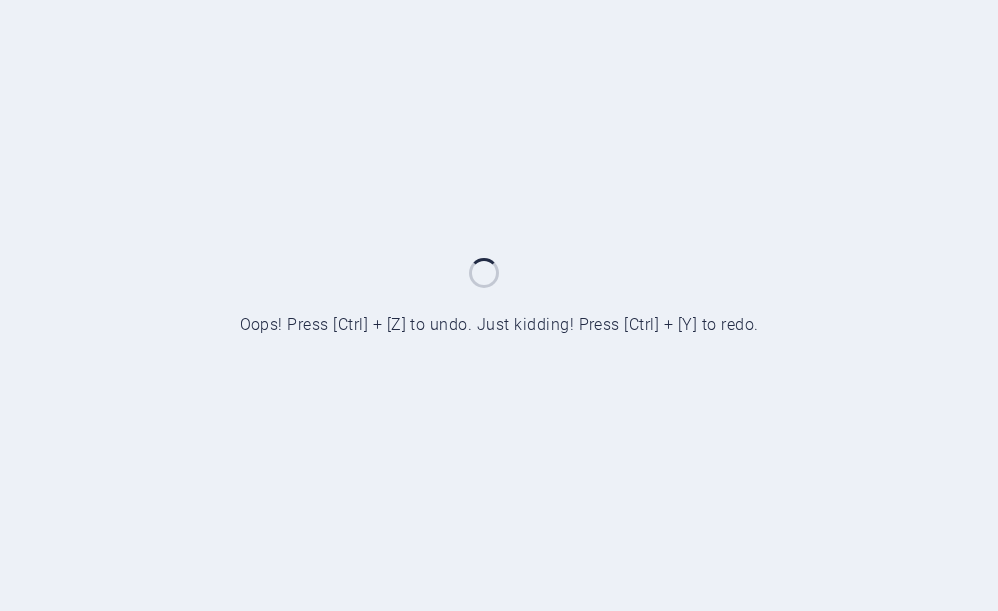 scroll, scrollTop: 0, scrollLeft: 0, axis: both 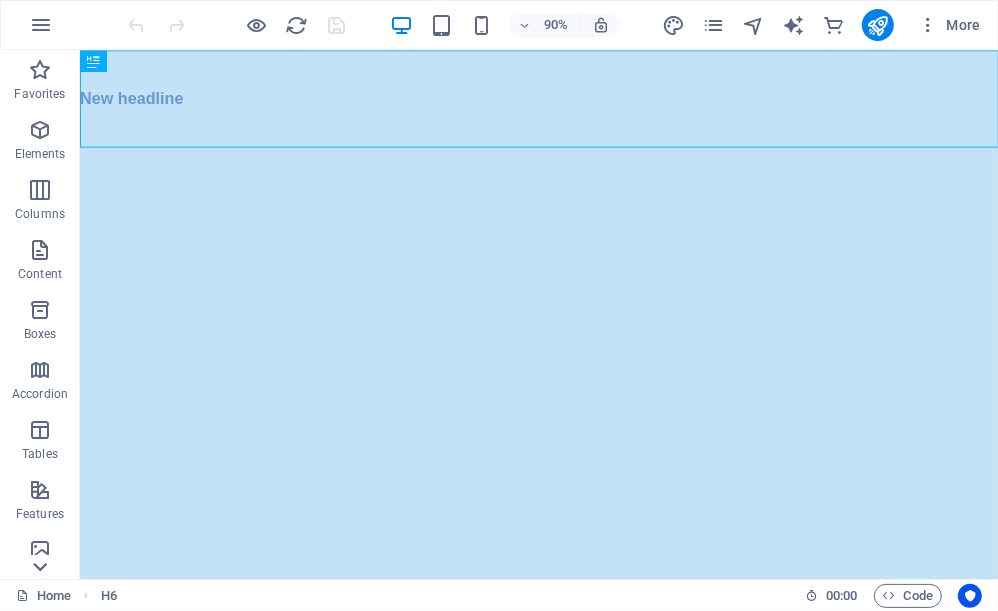 click 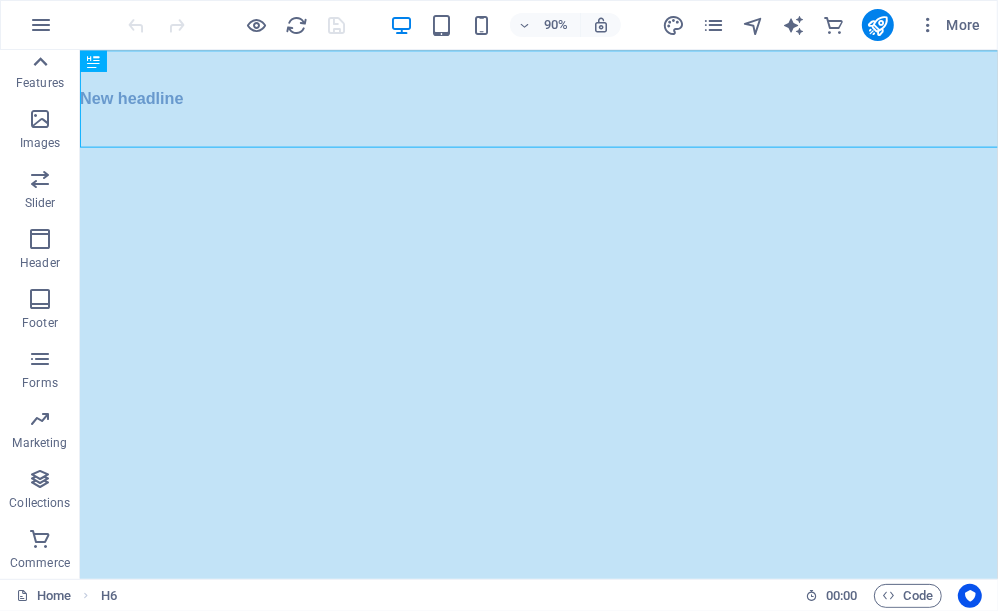 click 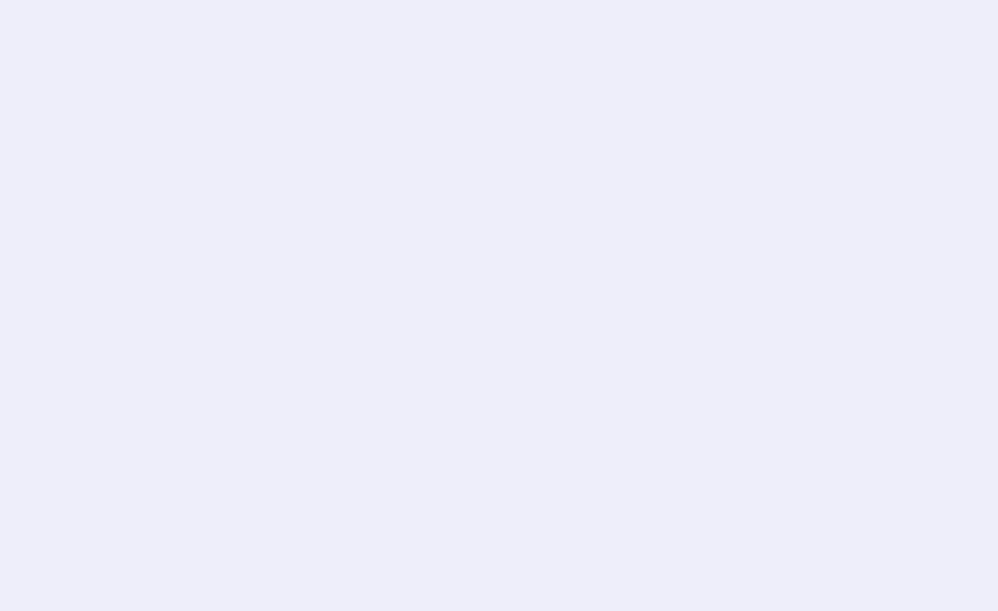 scroll, scrollTop: 0, scrollLeft: 0, axis: both 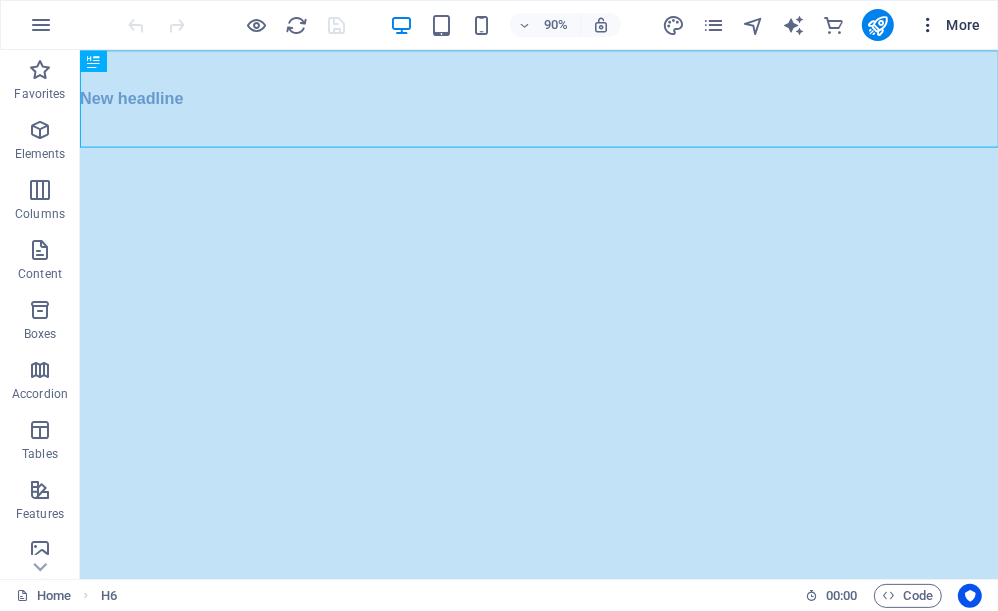click on "More" at bounding box center [949, 25] 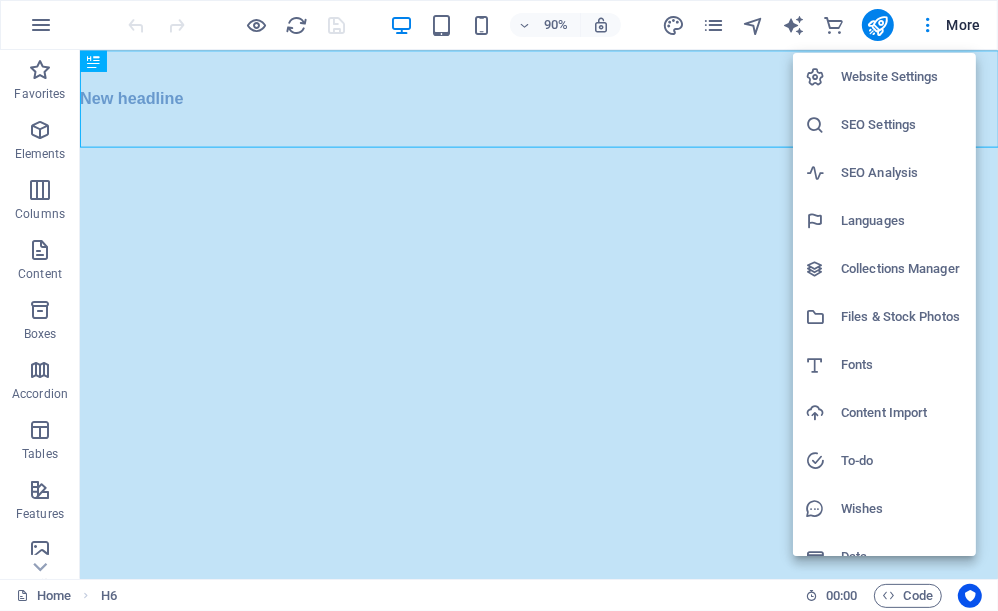 drag, startPoint x: 991, startPoint y: 168, endPoint x: 975, endPoint y: 258, distance: 91.411156 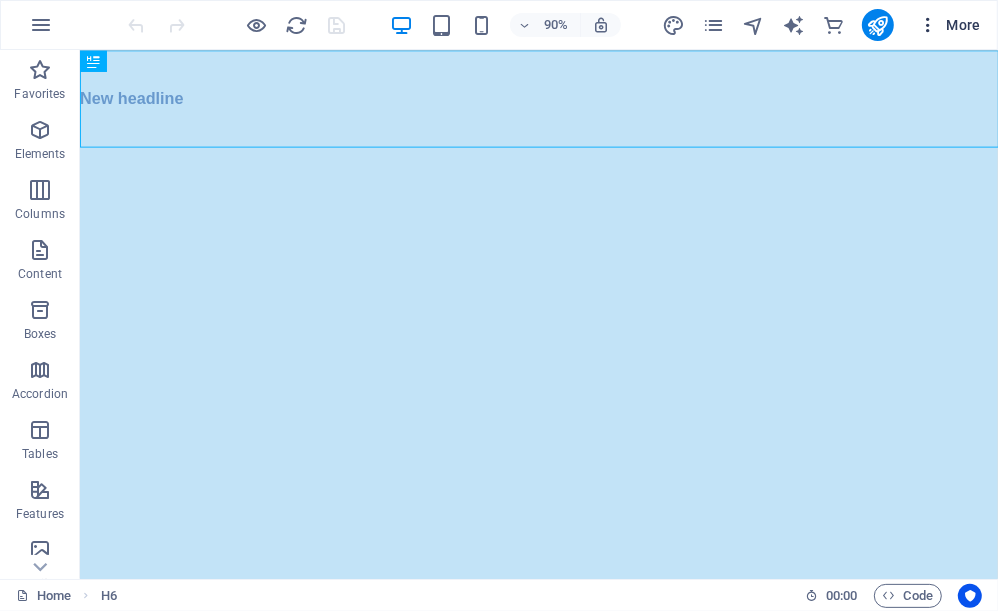 click on "More" at bounding box center (949, 25) 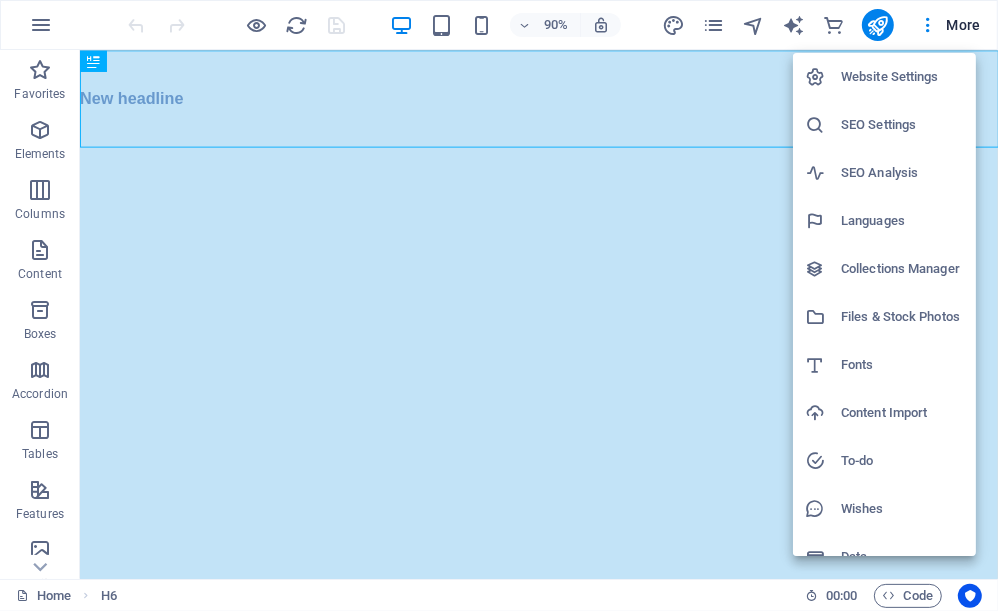 click on "Files & Stock Photos" at bounding box center [902, 317] 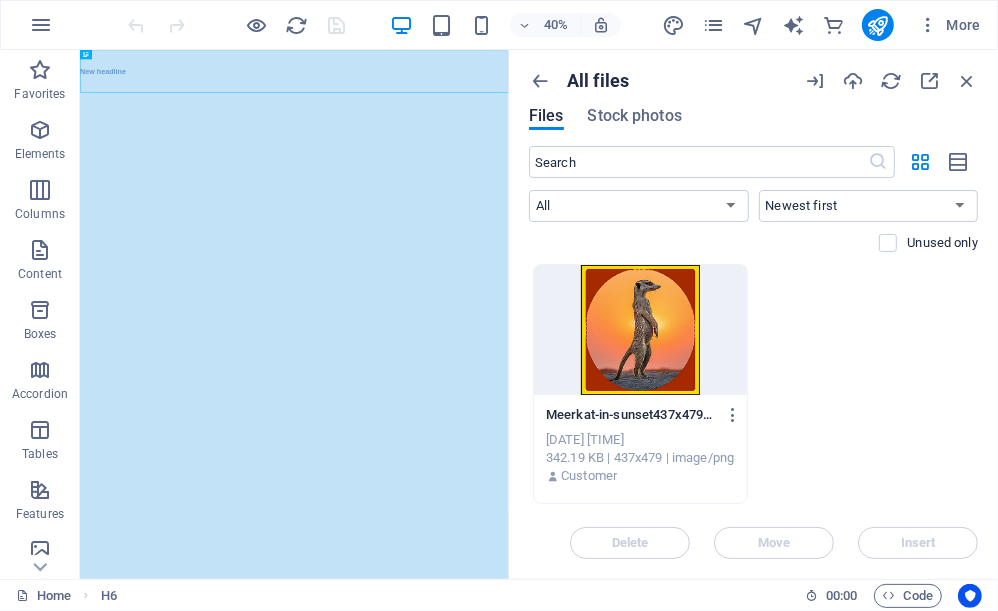 click at bounding box center (640, 330) 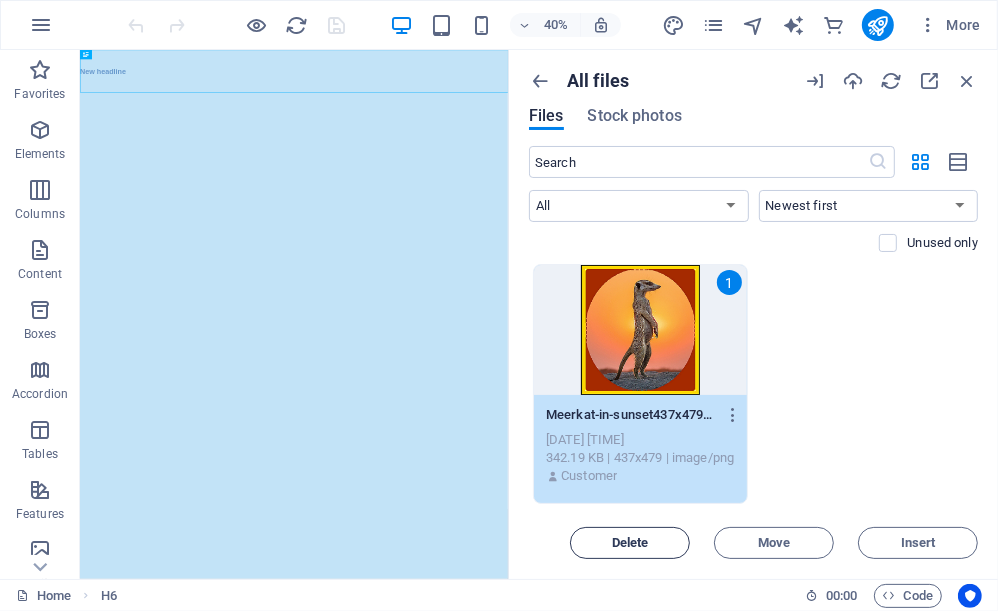 click on "Delete" at bounding box center [630, 543] 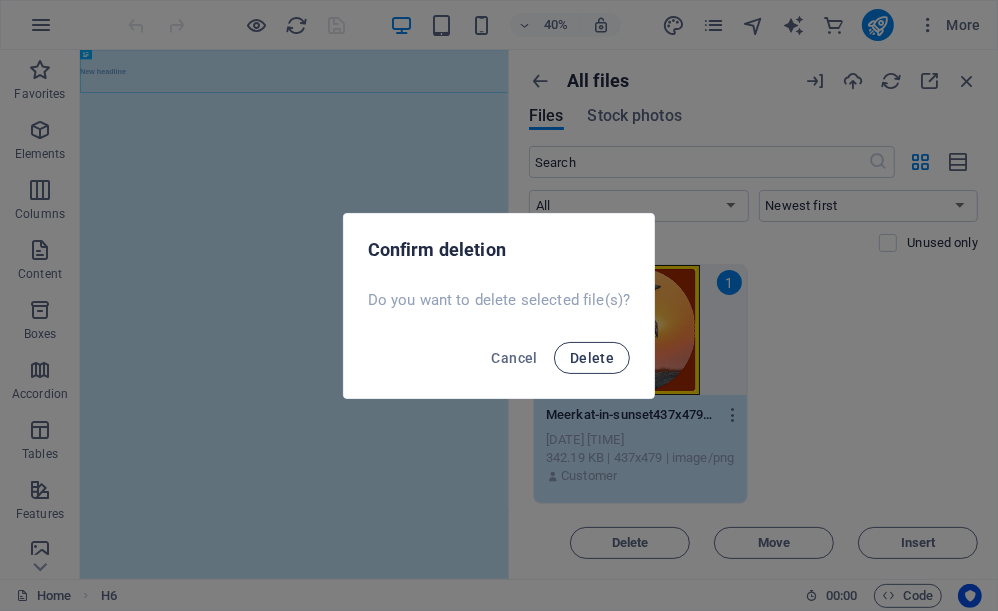 click on "Delete" at bounding box center (592, 358) 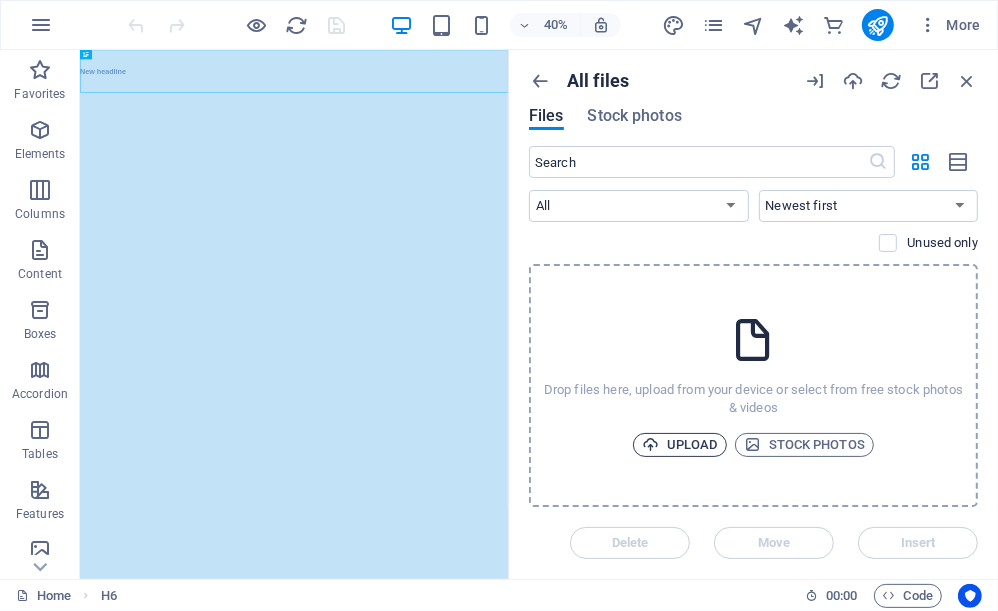 click on "Upload" at bounding box center [680, 445] 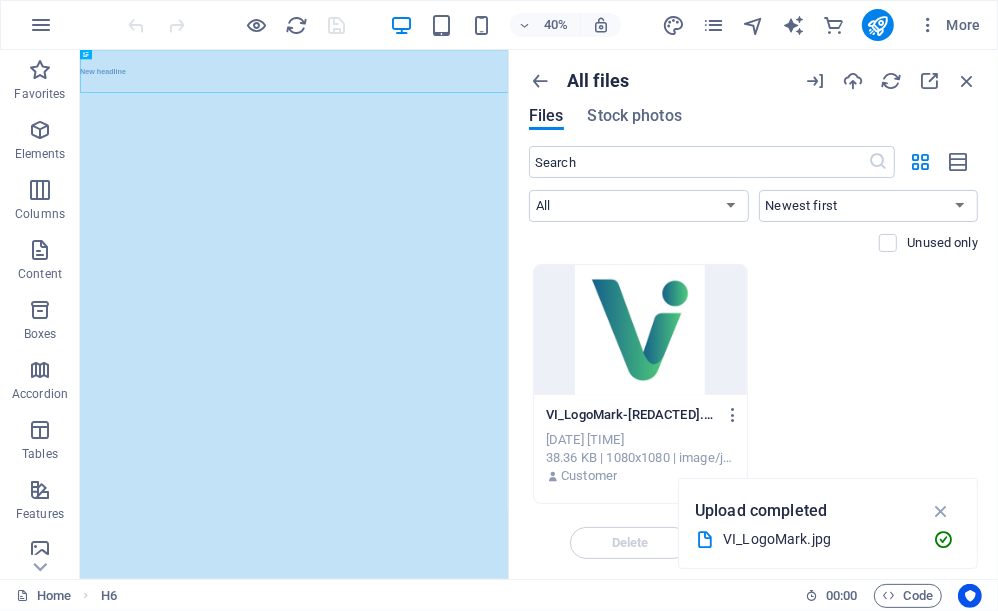 click on "VI_LogoMark-[REDACTED].jpg VI_LogoMark-[REDACTED].jpg [DATE] [TIME] Customer" at bounding box center (753, 384) 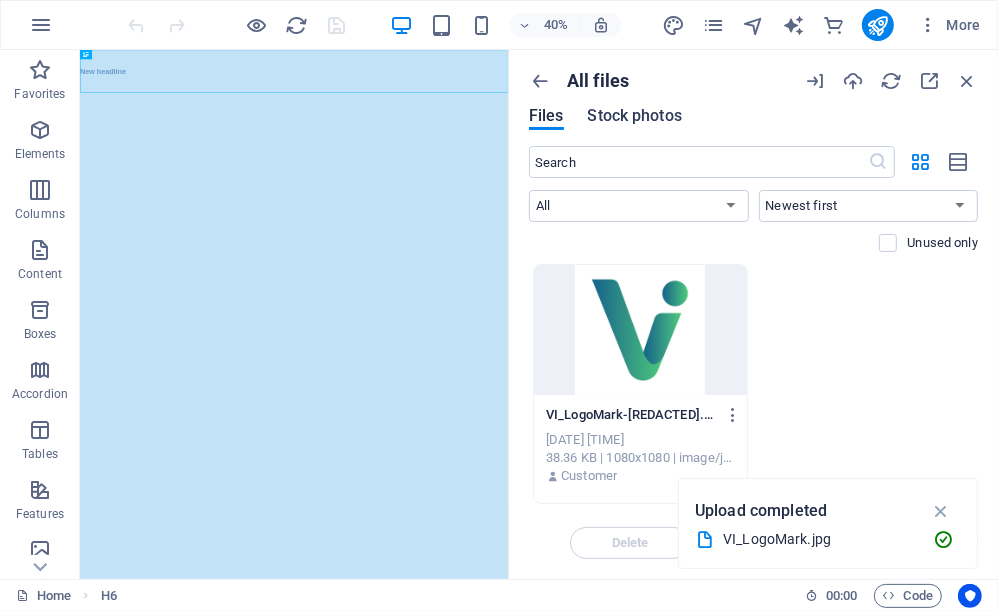 click on "Stock photos" at bounding box center (635, 116) 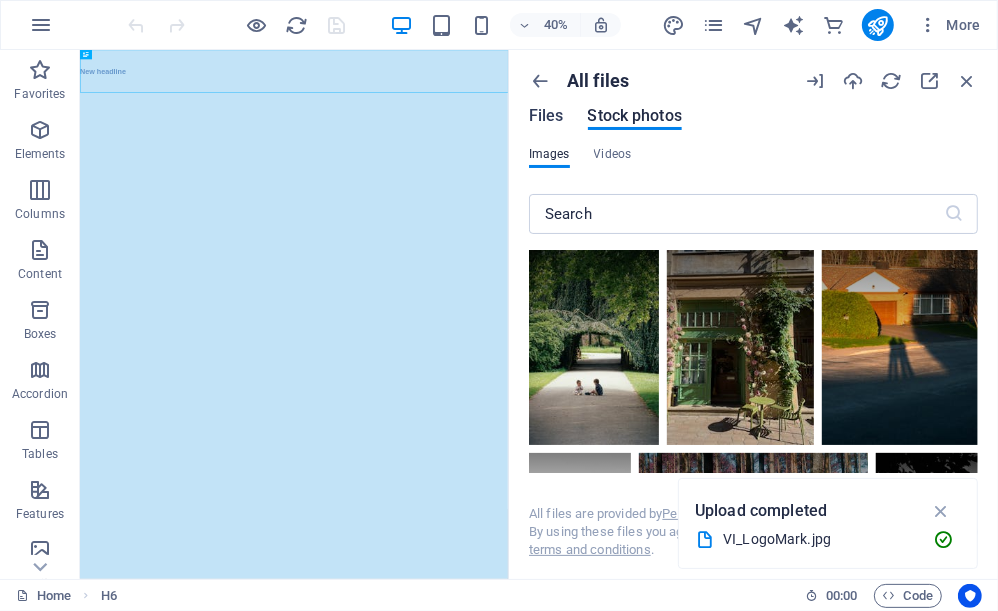 click on "Files" at bounding box center [546, 116] 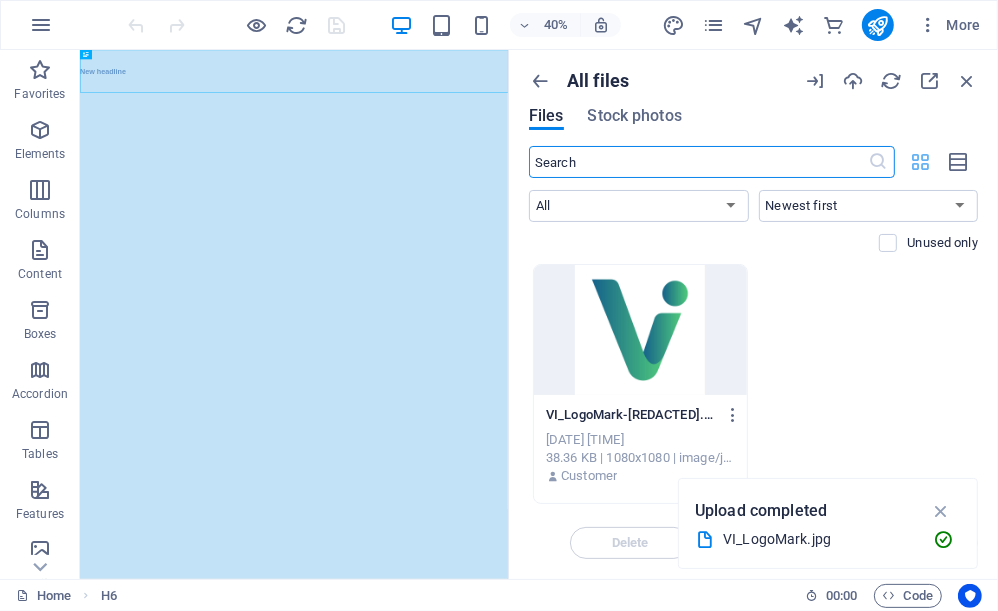 click at bounding box center (920, 162) 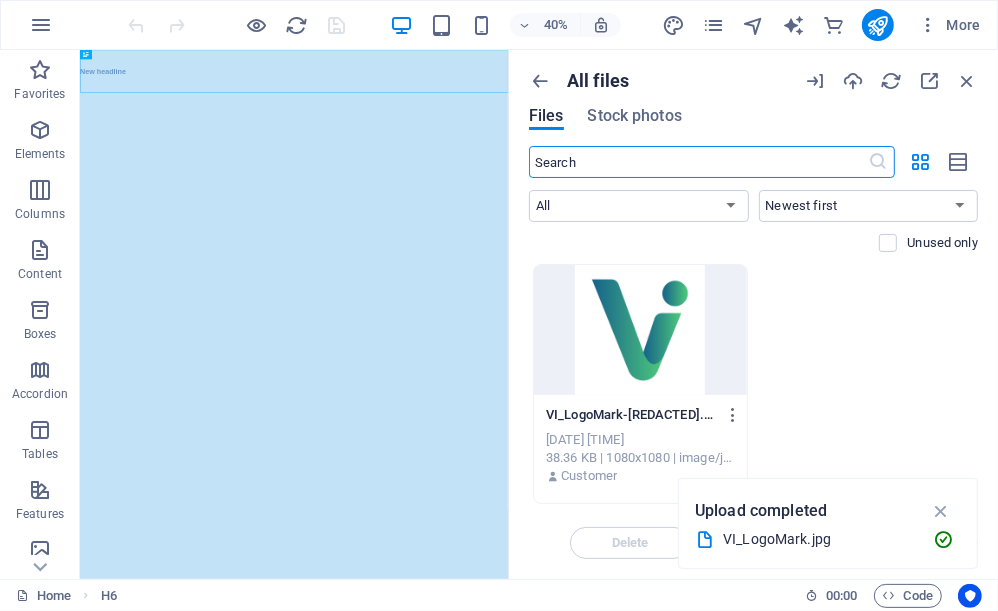 click at bounding box center (699, 162) 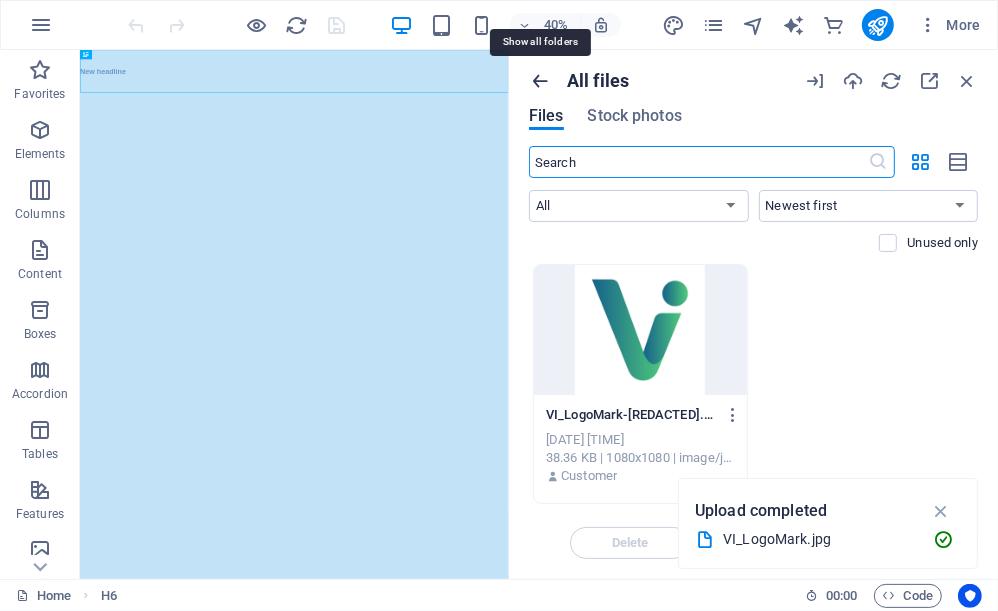 click at bounding box center (540, 81) 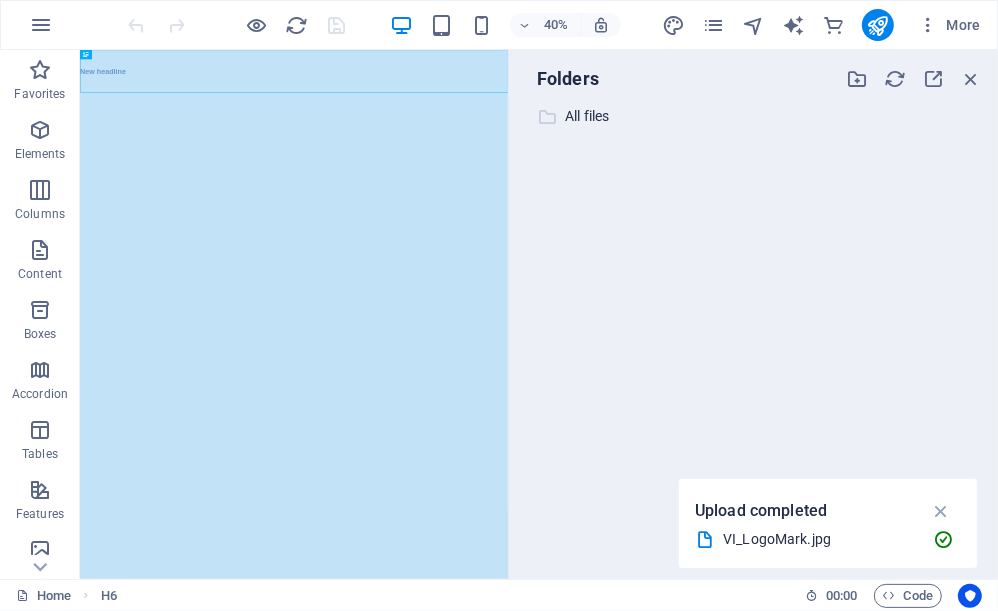 click on "All files" at bounding box center (755, 116) 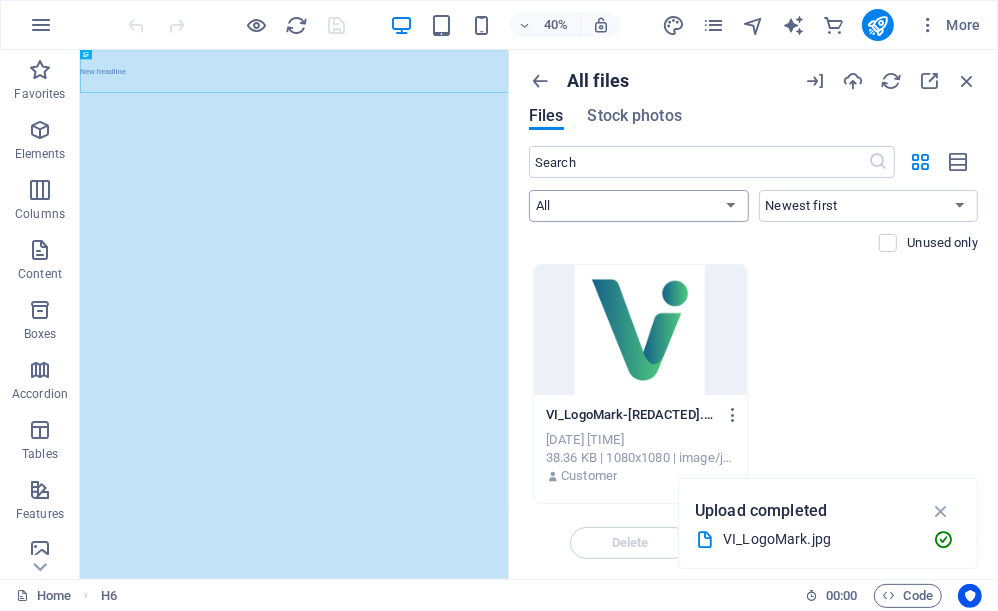 click on "All Images Documents Audio Video Vector Other" at bounding box center (639, 206) 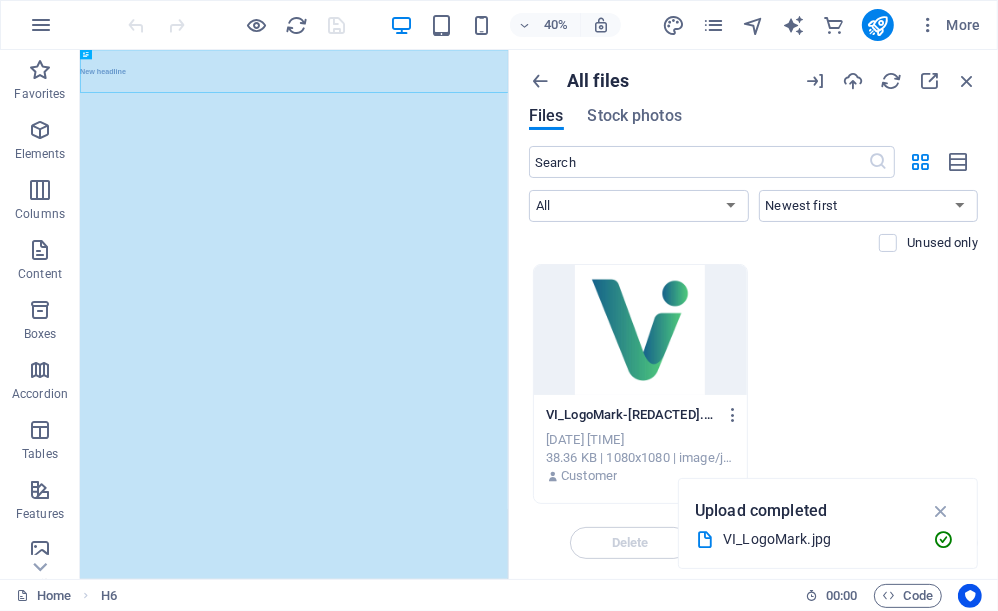 click on "VI_LogoMark-[REDACTED].jpg VI_LogoMark-[REDACTED].jpg [DATE] [TIME] Customer" at bounding box center [753, 384] 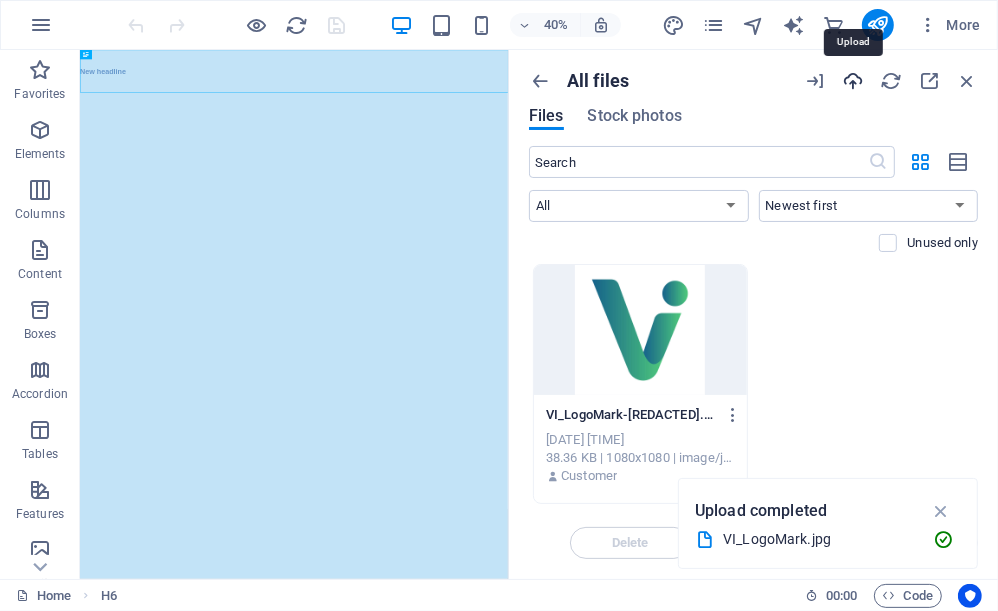 click at bounding box center (853, 81) 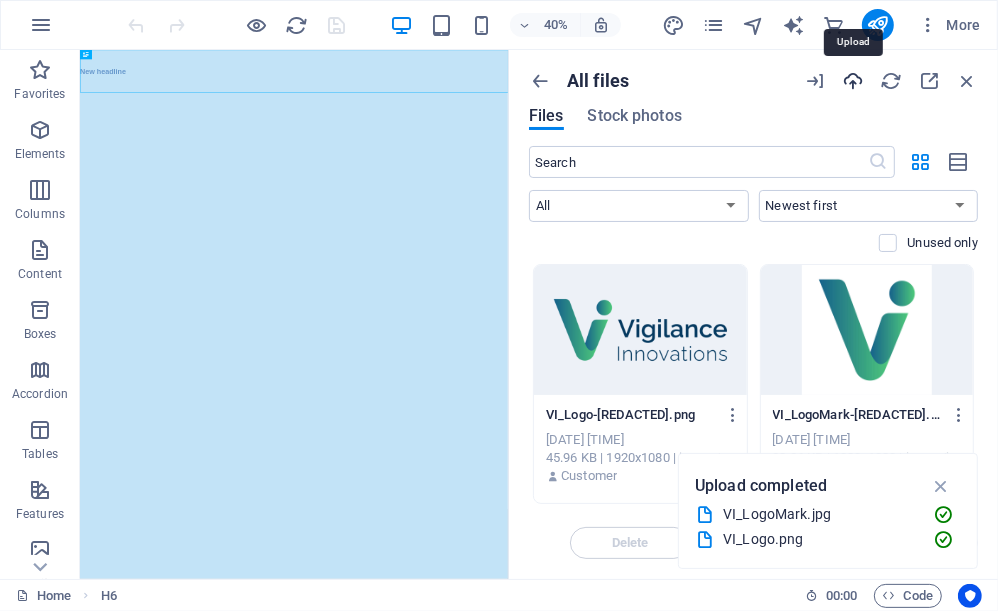 click at bounding box center [853, 81] 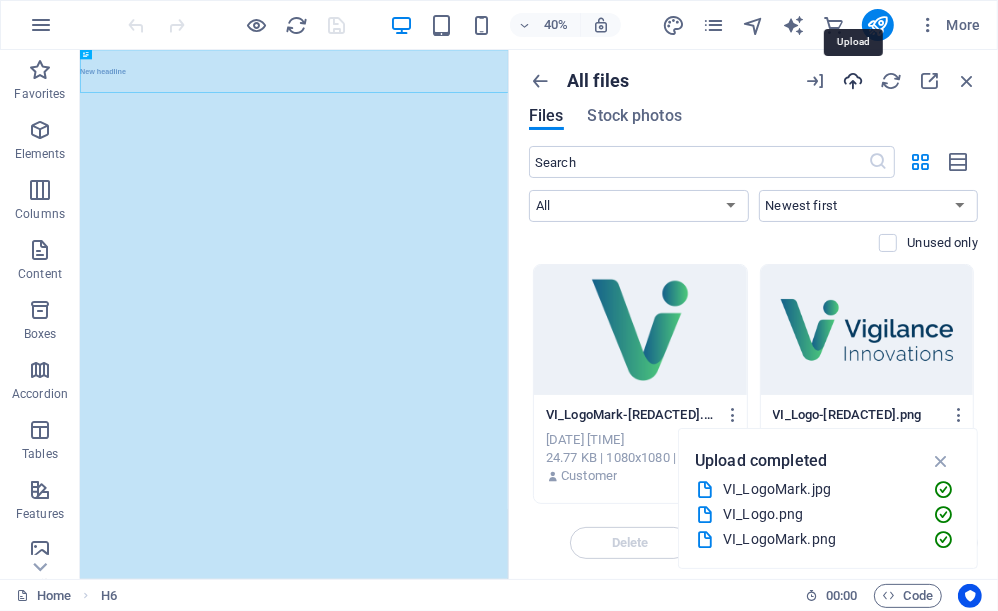 click at bounding box center [853, 81] 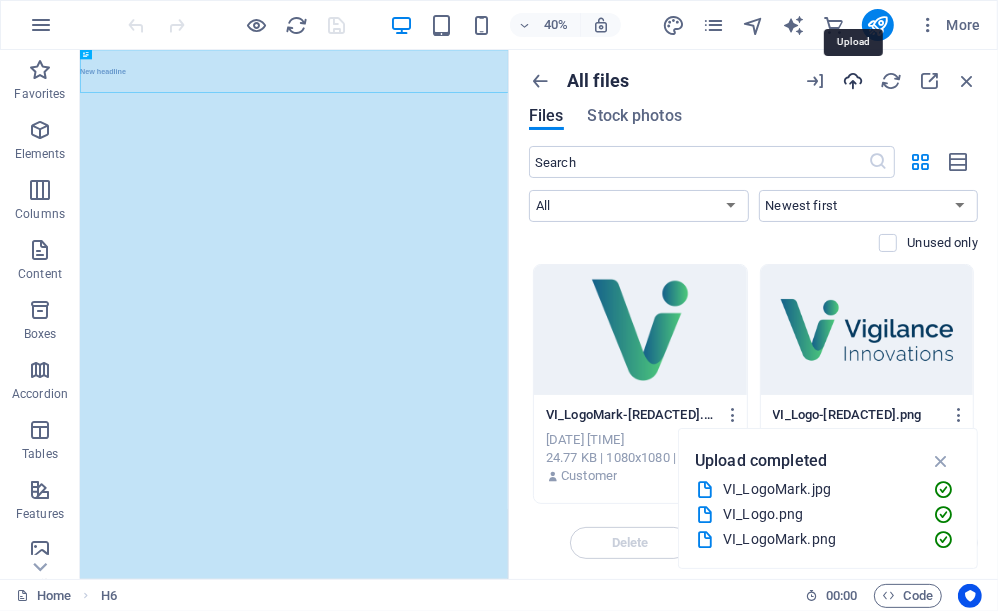click at bounding box center (853, 81) 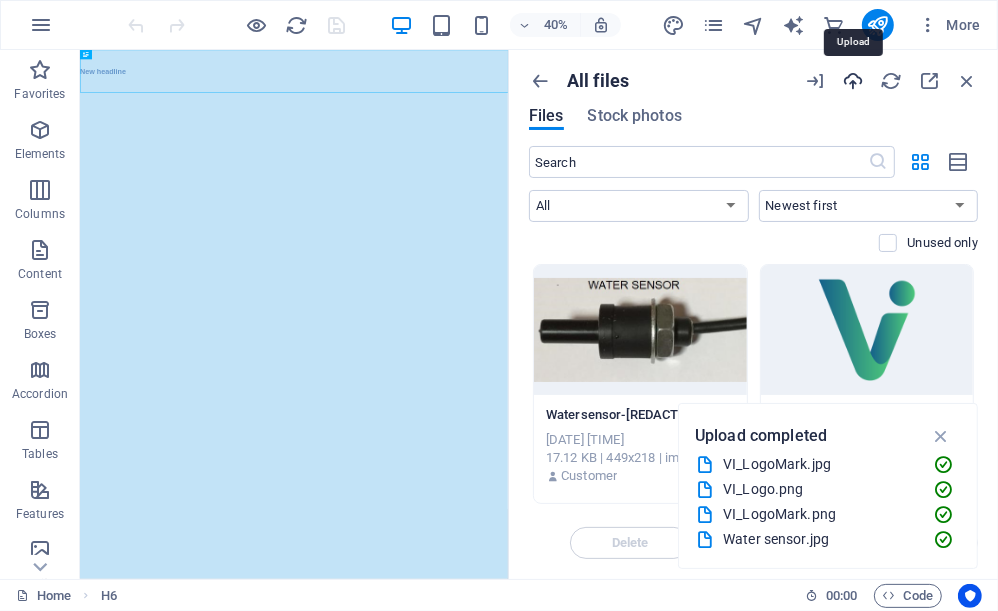 click at bounding box center [853, 81] 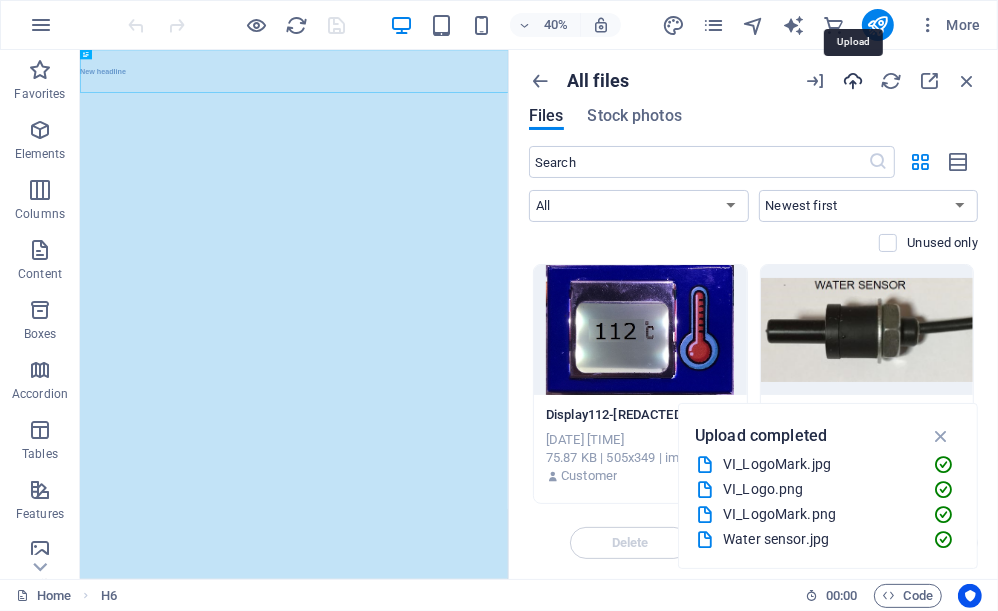 click at bounding box center (853, 81) 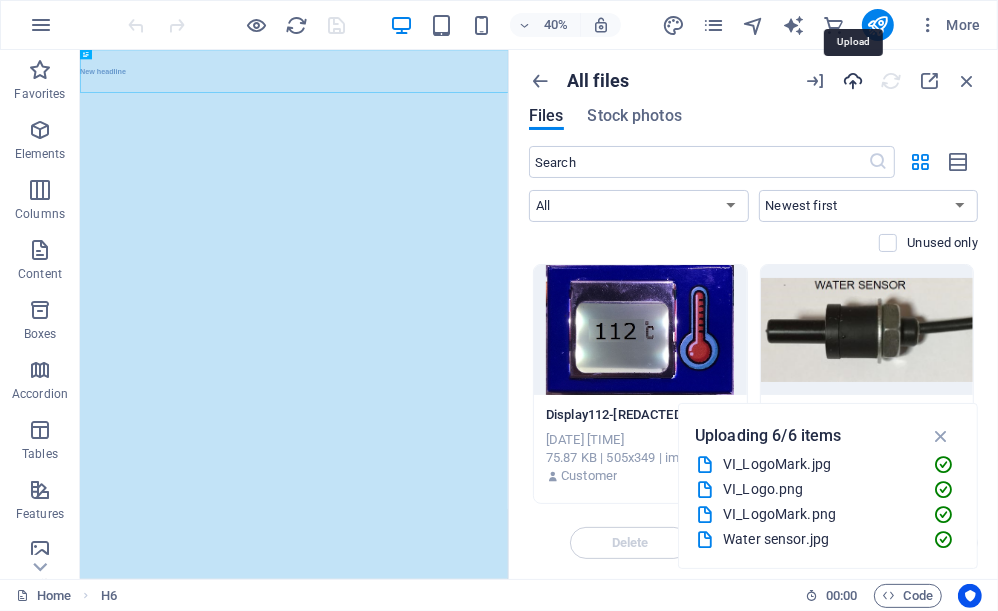 click at bounding box center [853, 81] 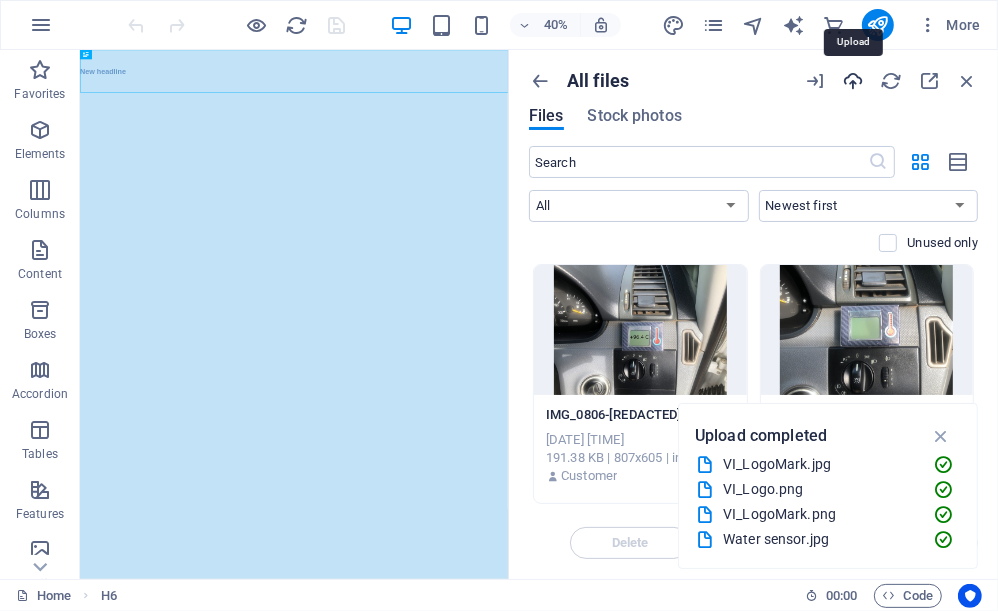 click at bounding box center [853, 81] 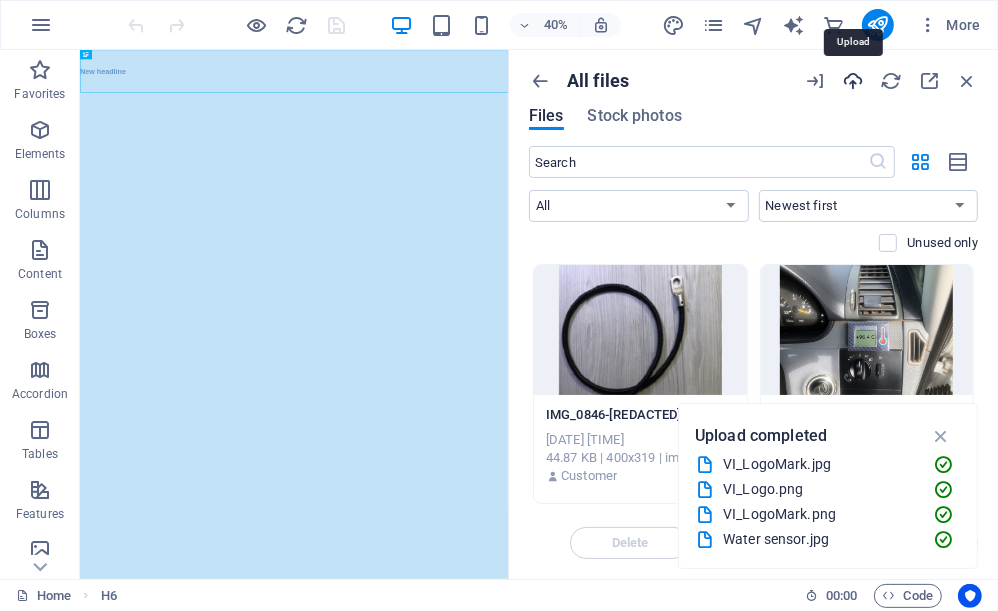 click at bounding box center [853, 81] 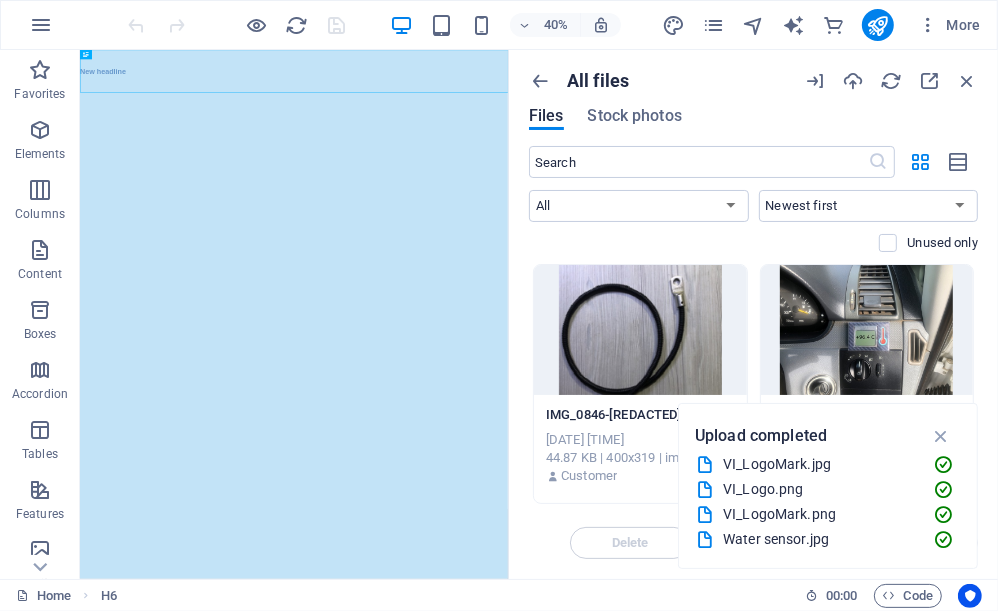 click on "New headline" at bounding box center [614, 103] 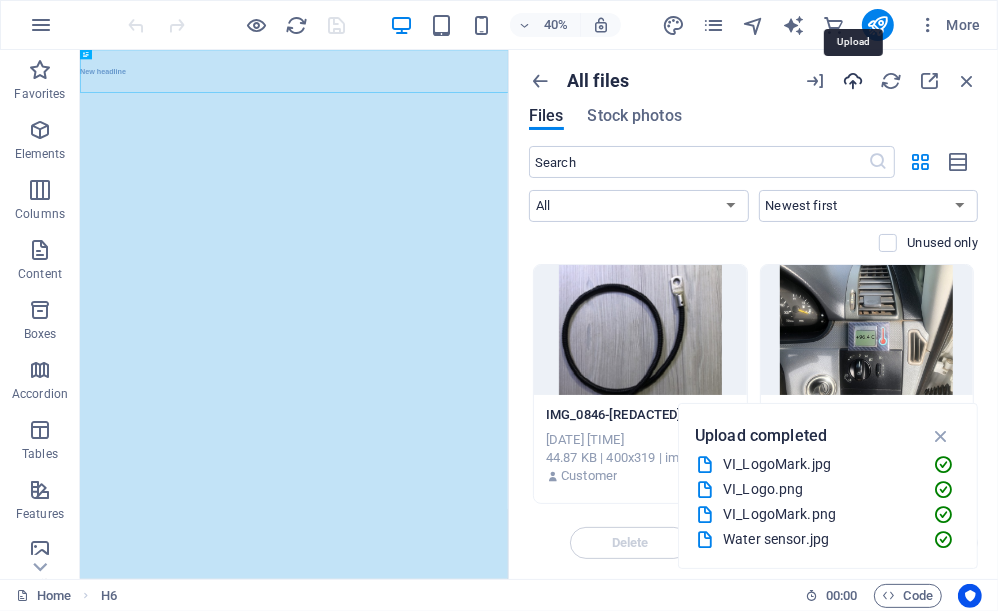 click at bounding box center [853, 81] 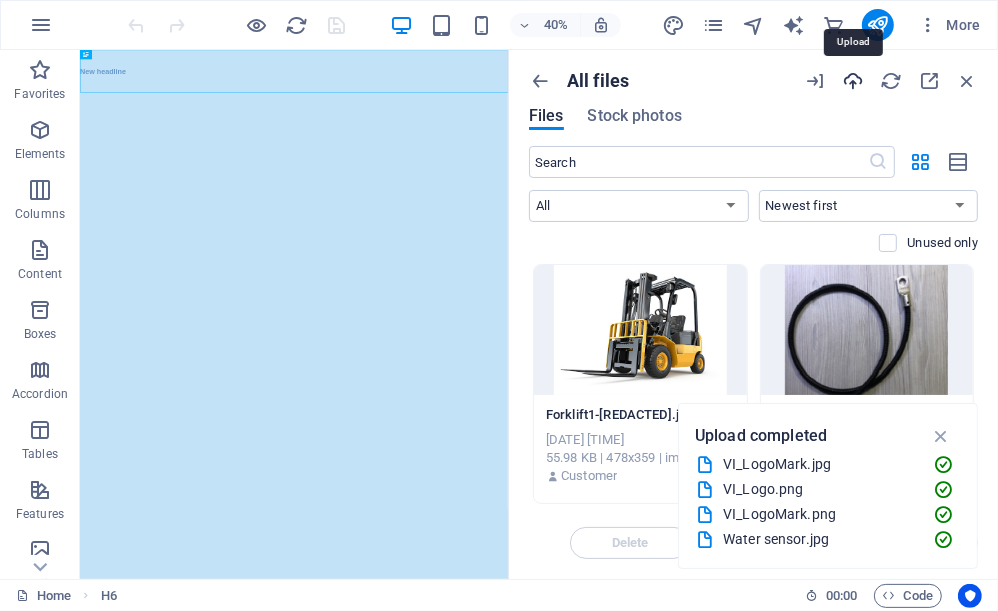 click at bounding box center [853, 81] 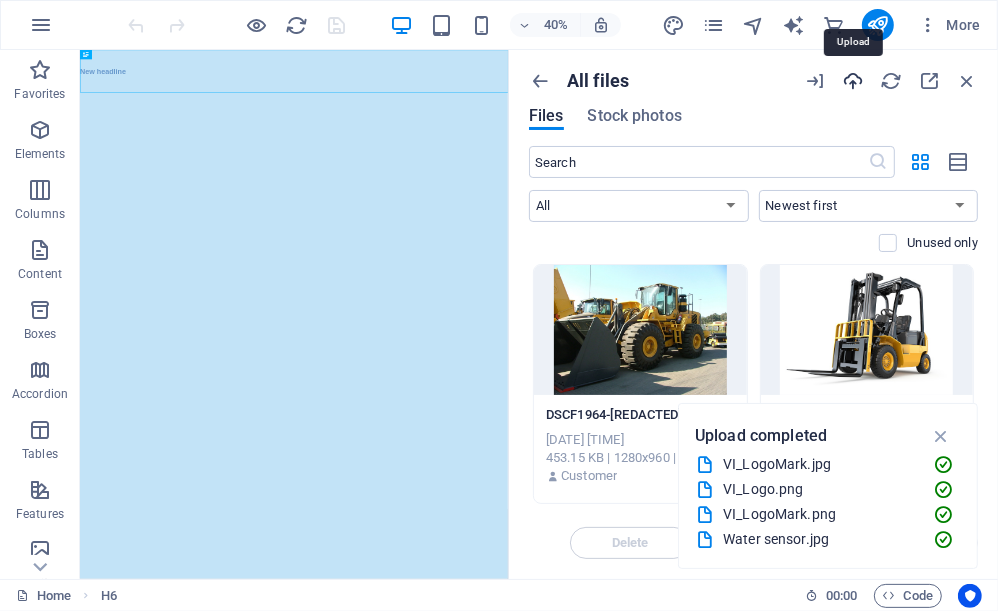 click at bounding box center [853, 81] 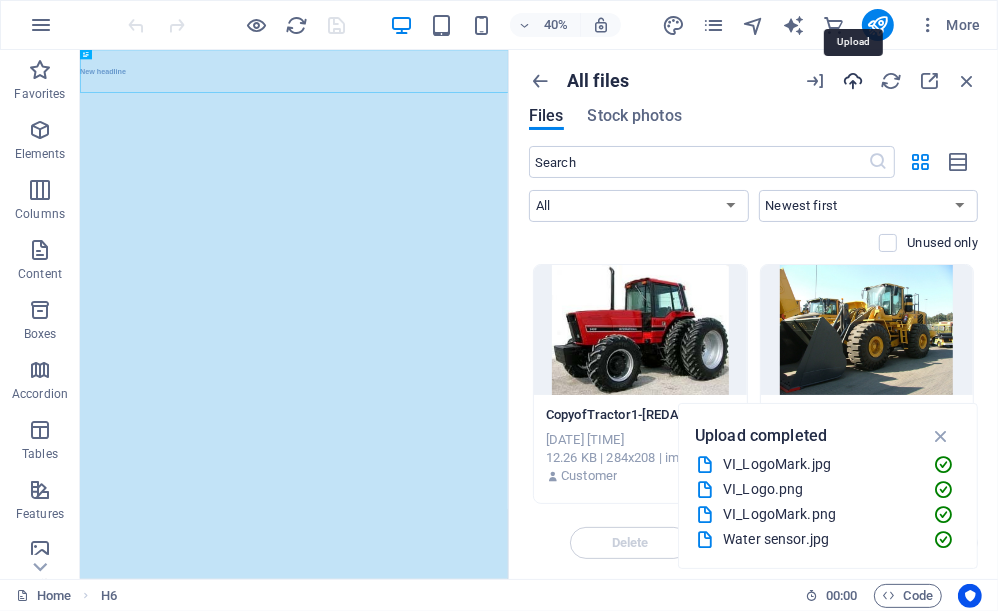 click at bounding box center (853, 81) 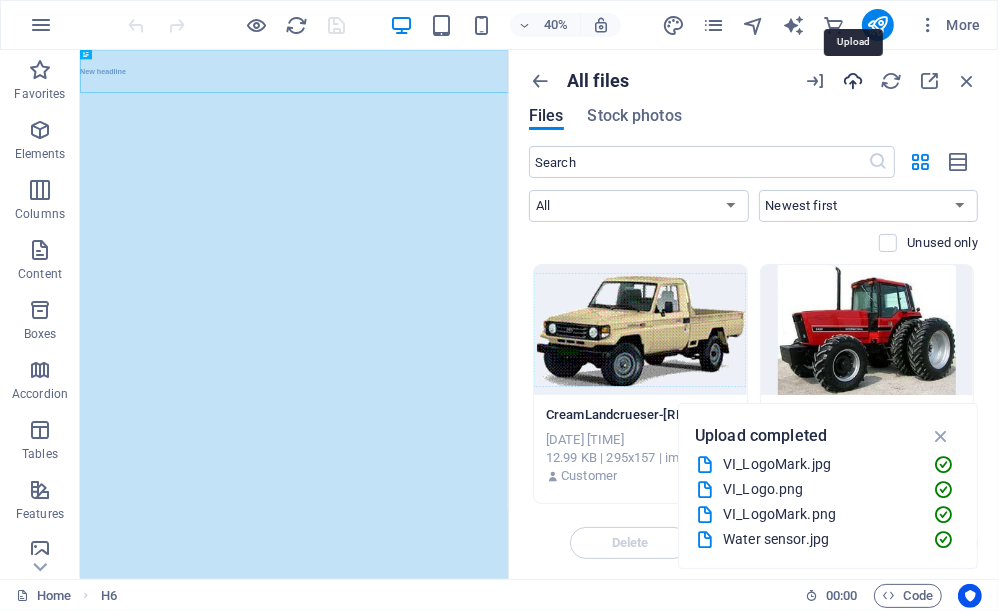 click at bounding box center [853, 81] 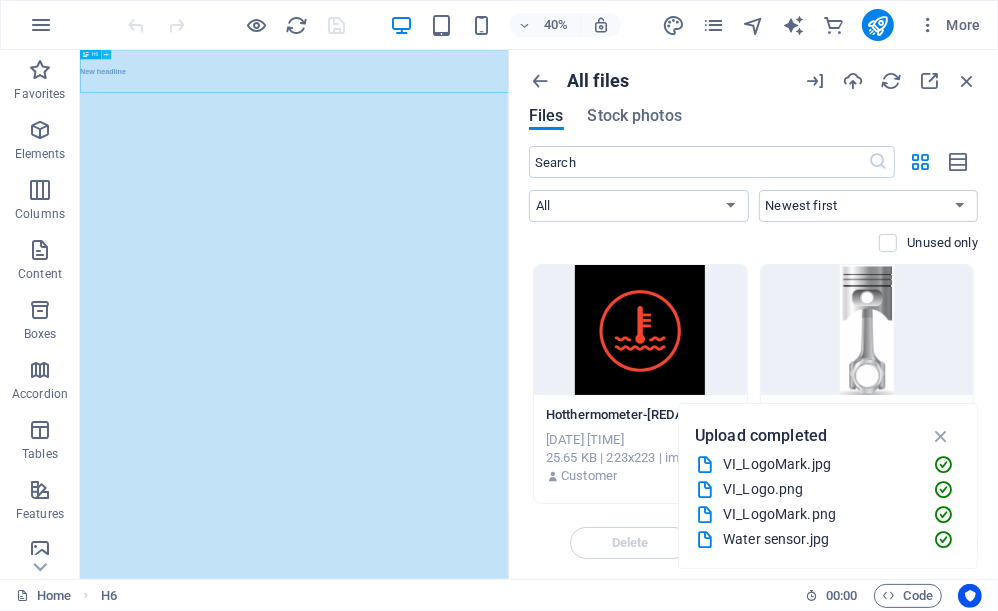 click at bounding box center [106, 55] 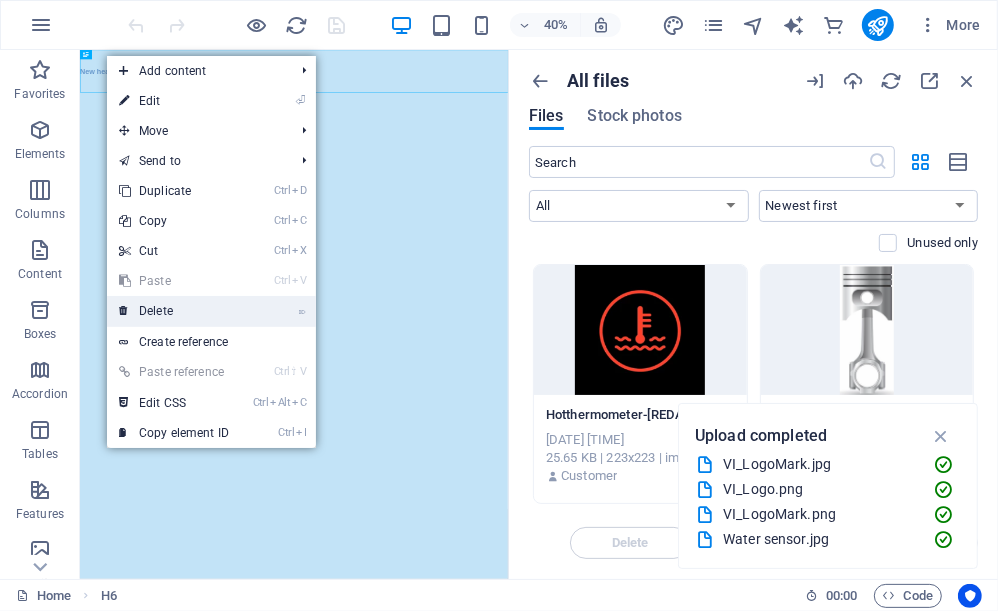 click on "⌦  Delete" at bounding box center (174, 311) 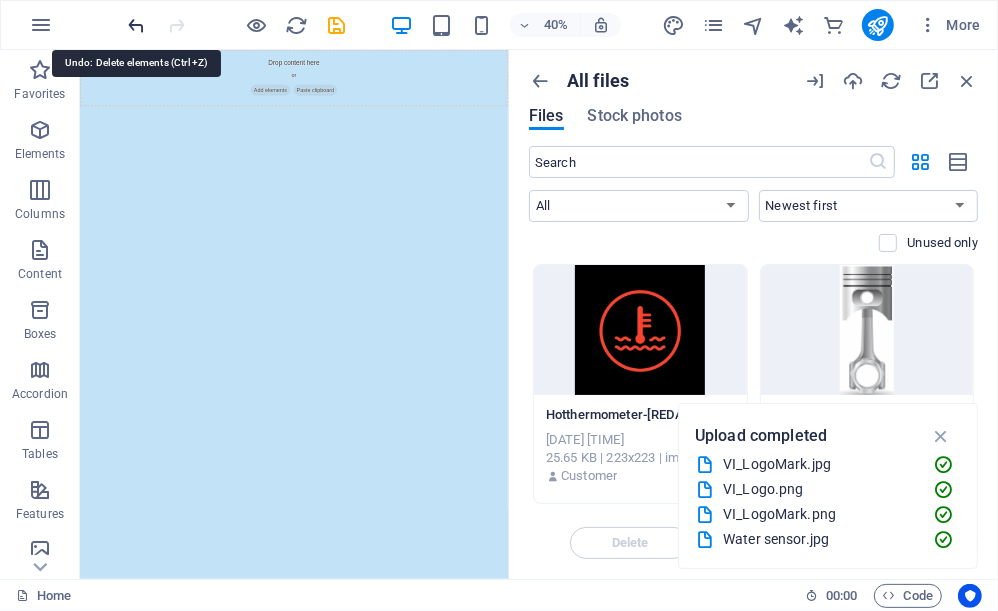 click at bounding box center (137, 25) 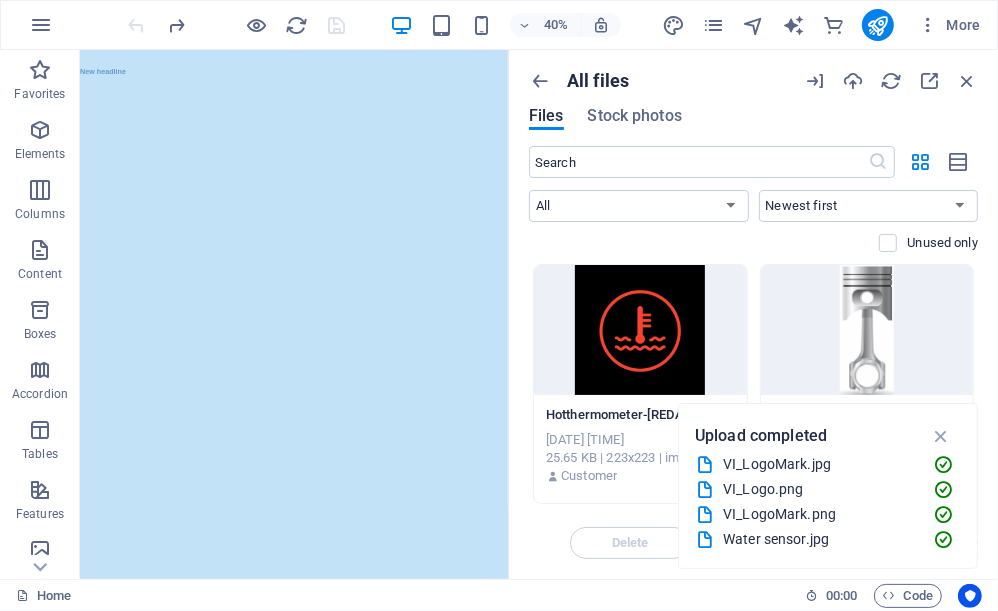 click at bounding box center [237, 25] 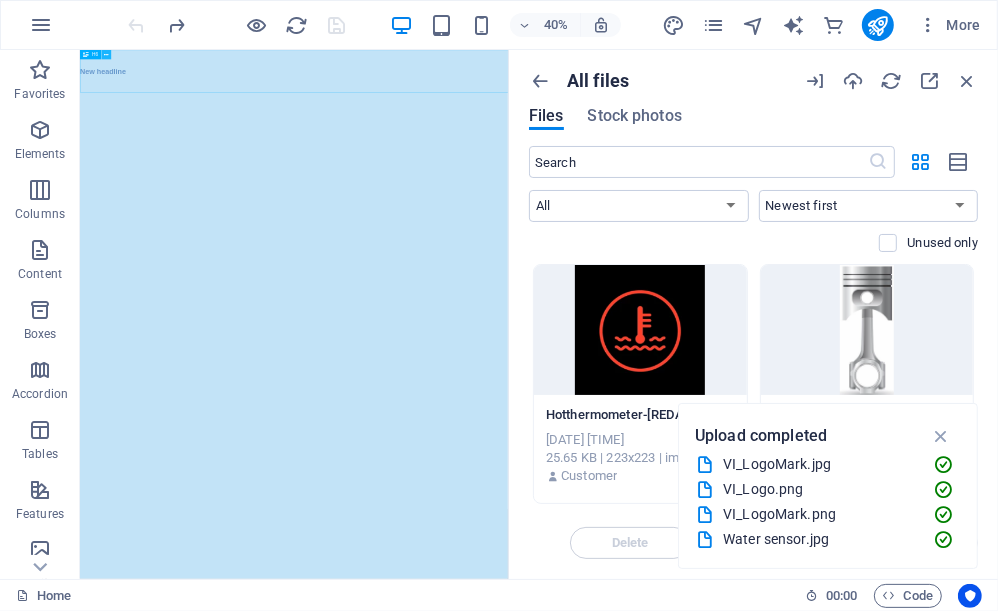click at bounding box center (106, 55) 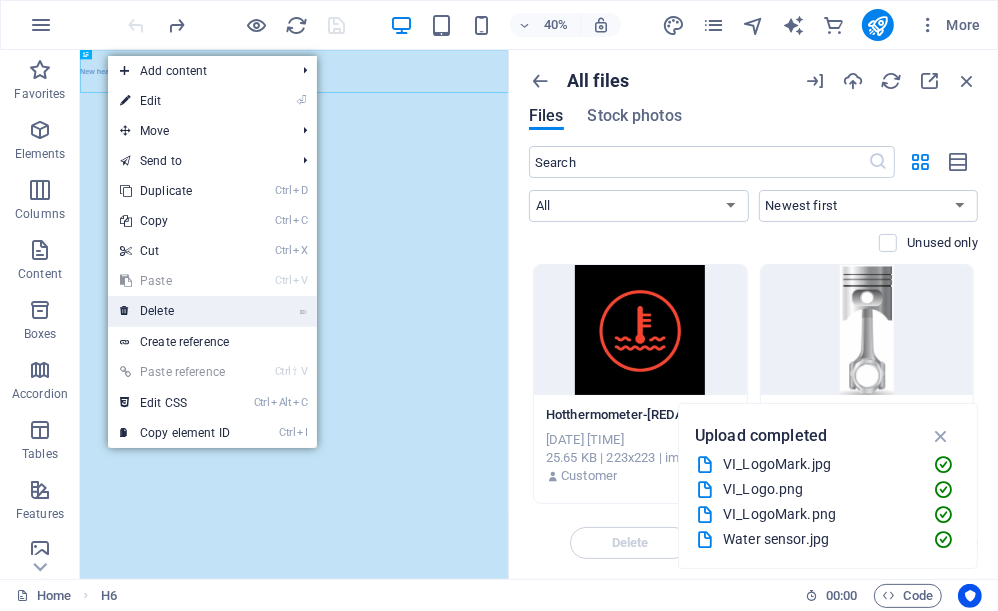 click on "⌦  Delete" at bounding box center (175, 311) 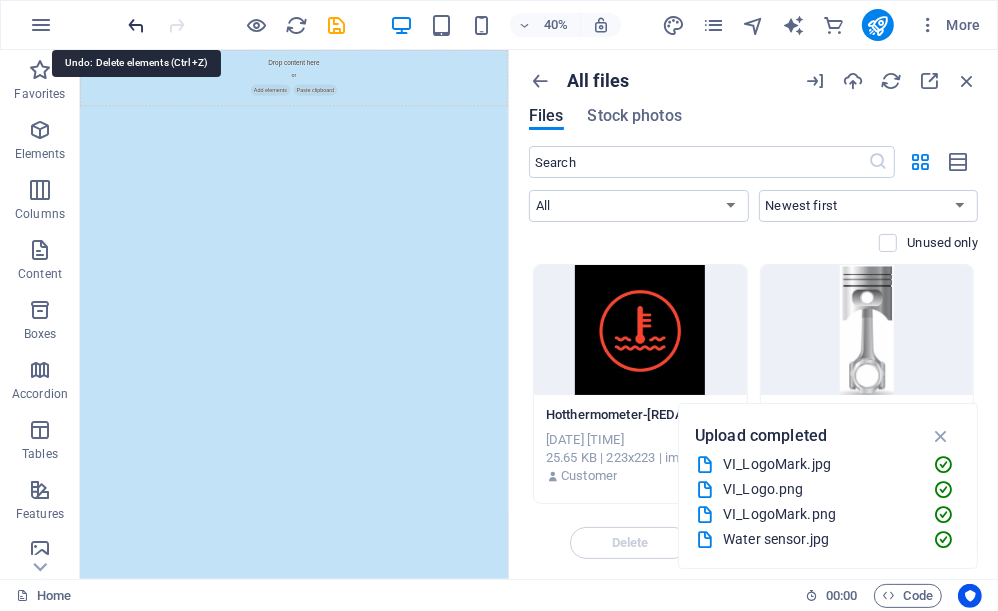 click at bounding box center (137, 25) 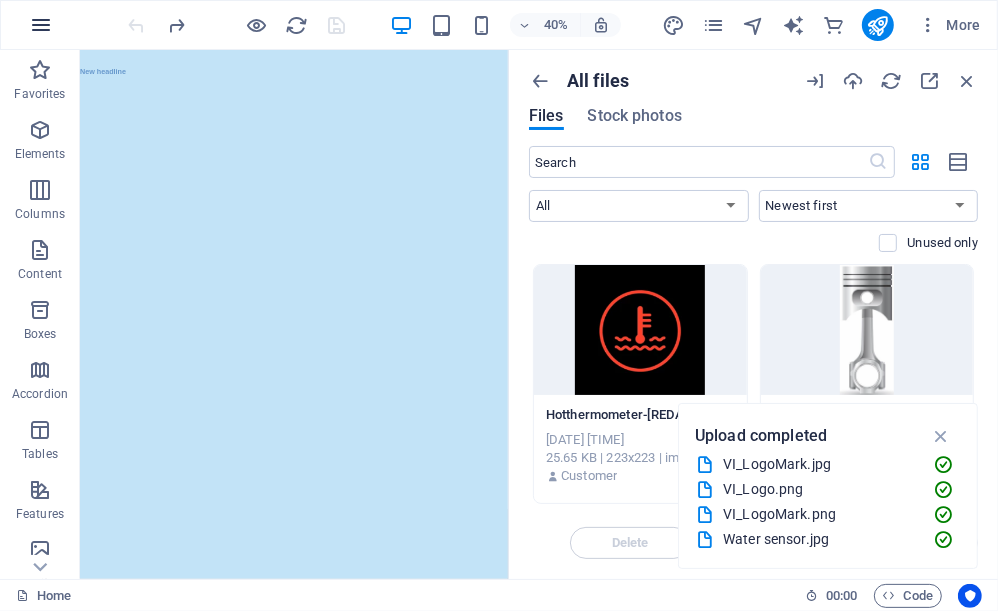 click at bounding box center (41, 25) 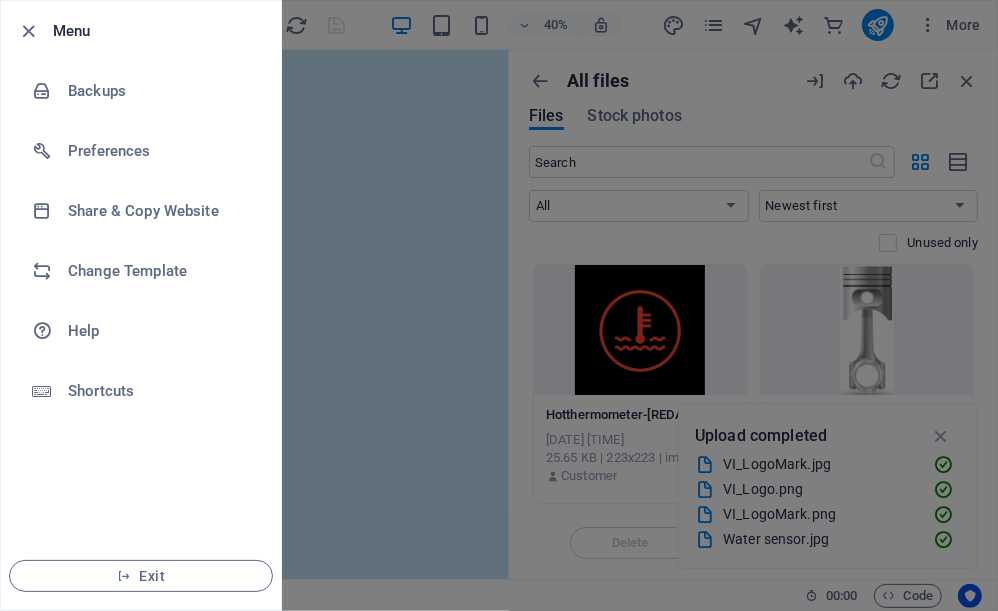 click at bounding box center [499, 305] 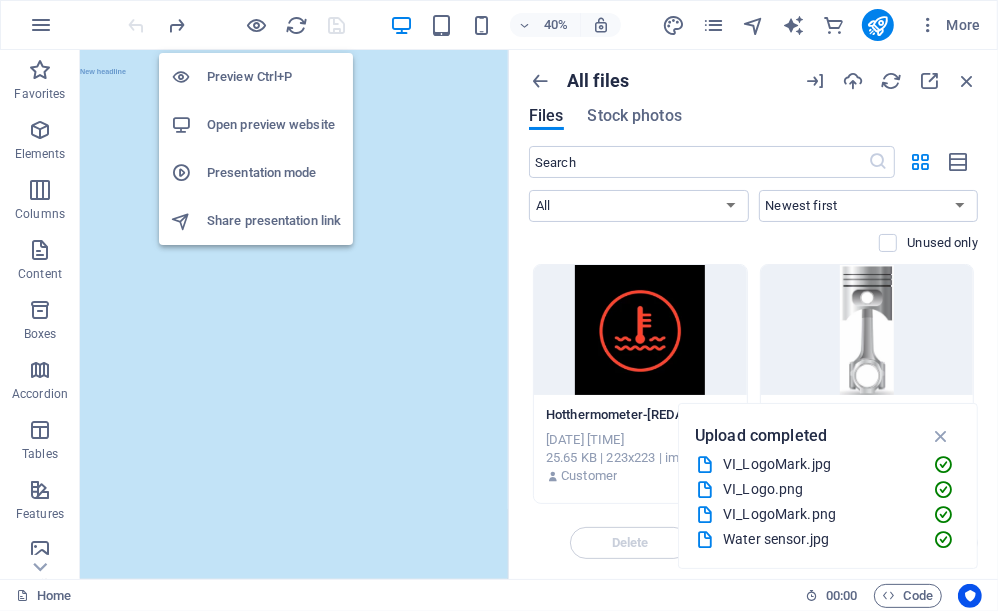 click on "Preview Ctrl+P" at bounding box center [274, 77] 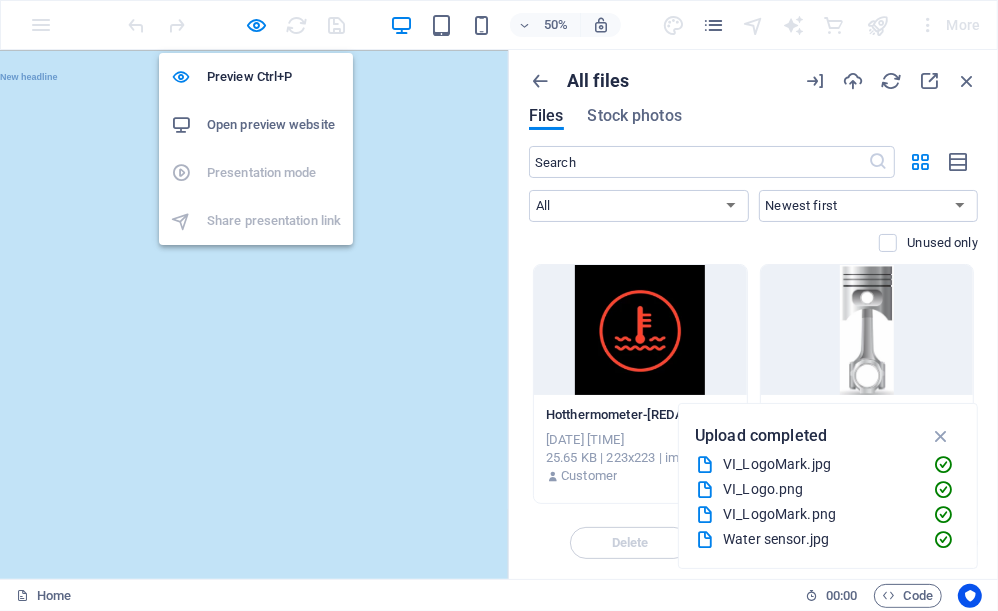 click on "Open preview website" at bounding box center [274, 125] 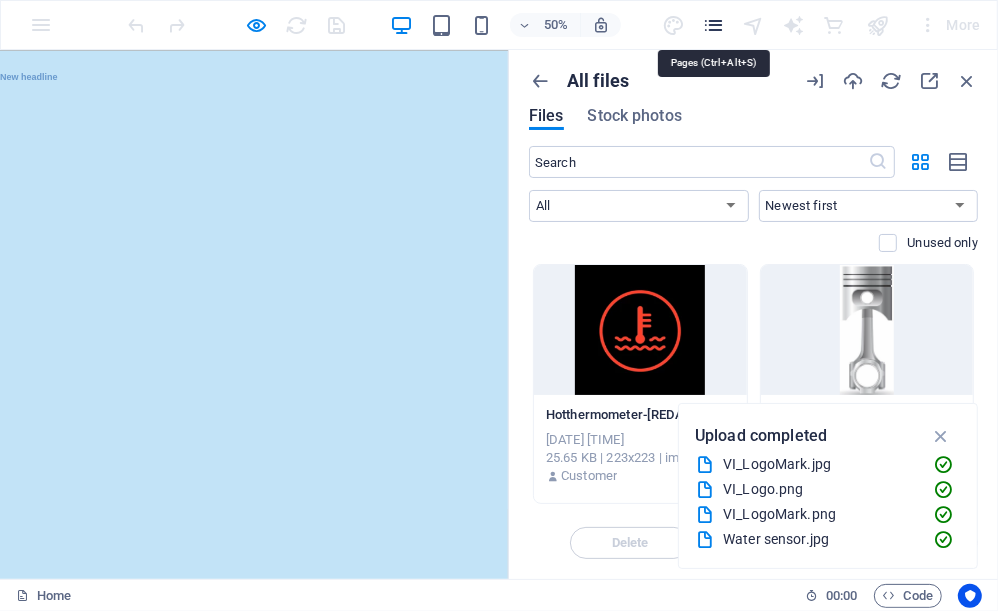 click at bounding box center (713, 25) 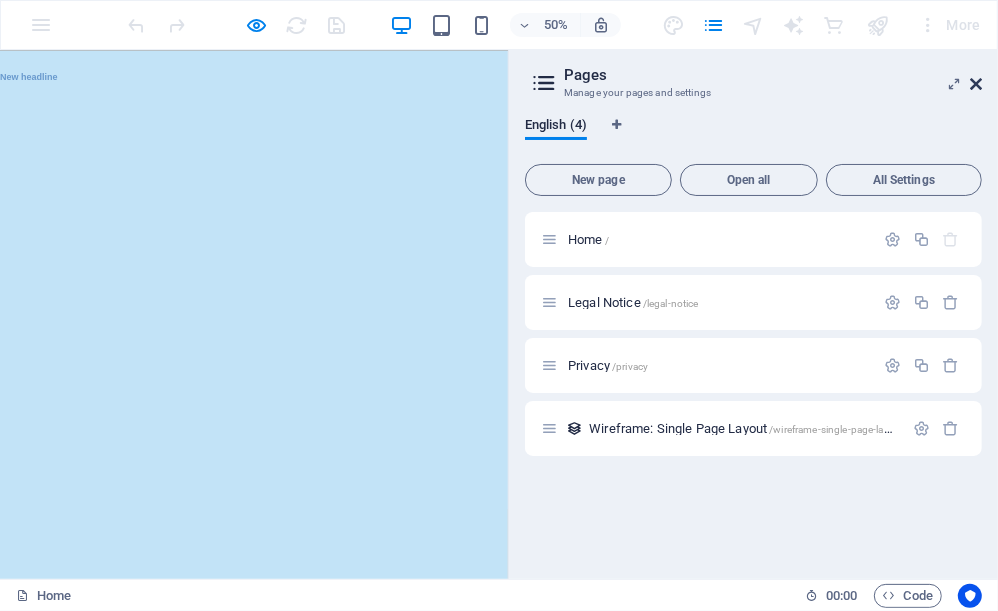 click at bounding box center [976, 84] 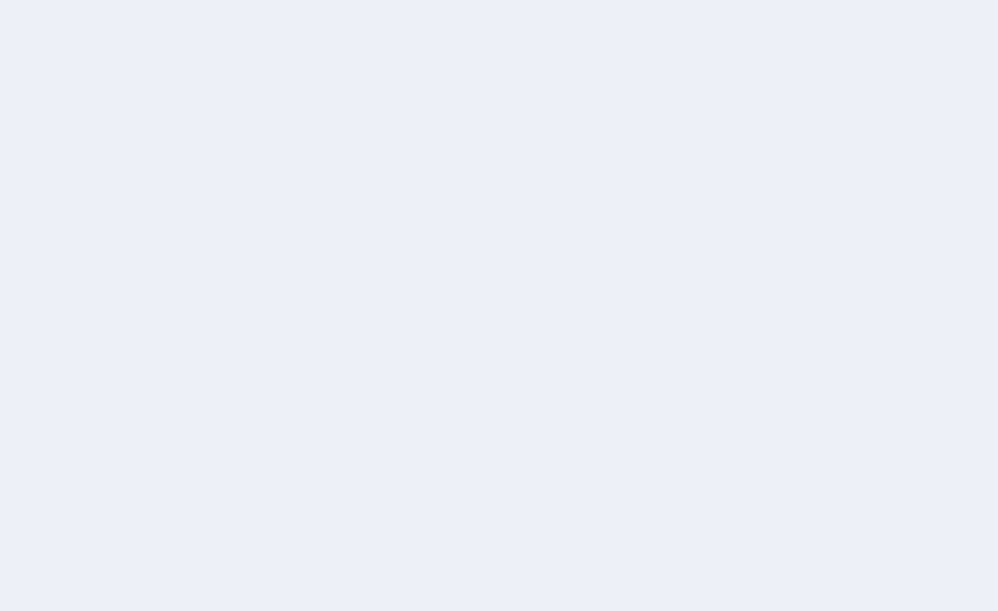 scroll, scrollTop: 0, scrollLeft: 0, axis: both 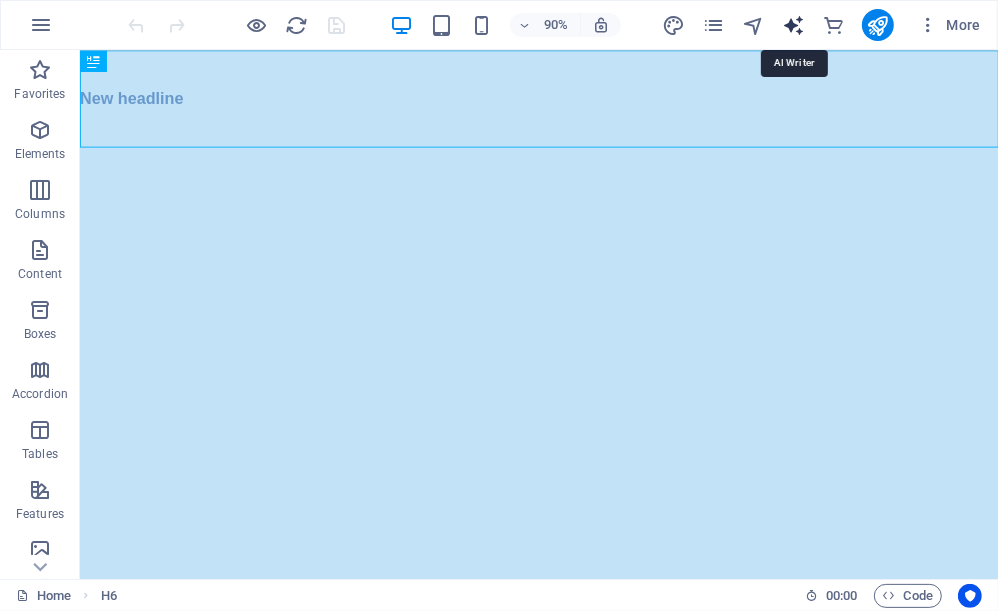 click at bounding box center [793, 25] 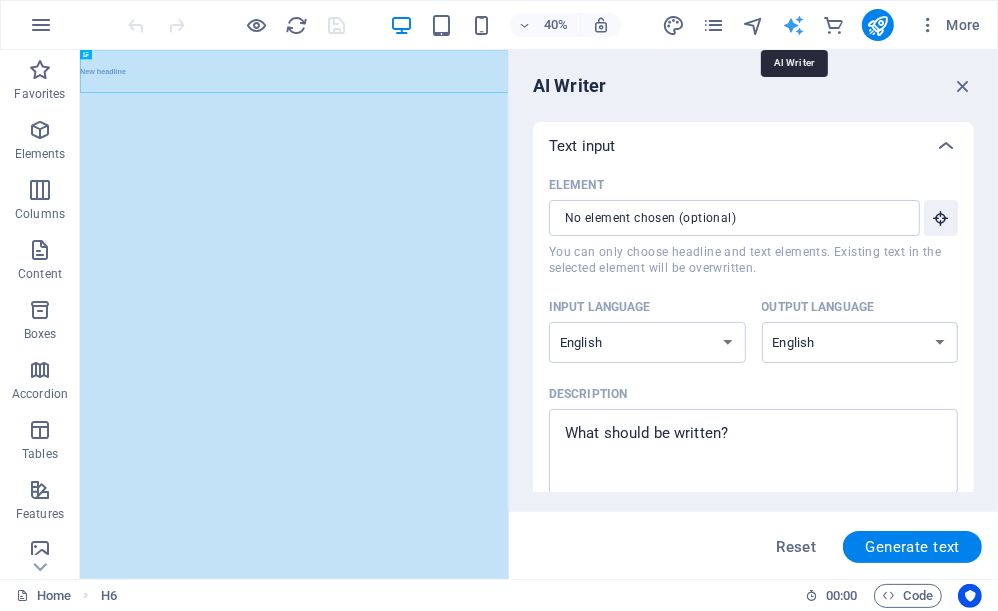 scroll, scrollTop: 0, scrollLeft: 0, axis: both 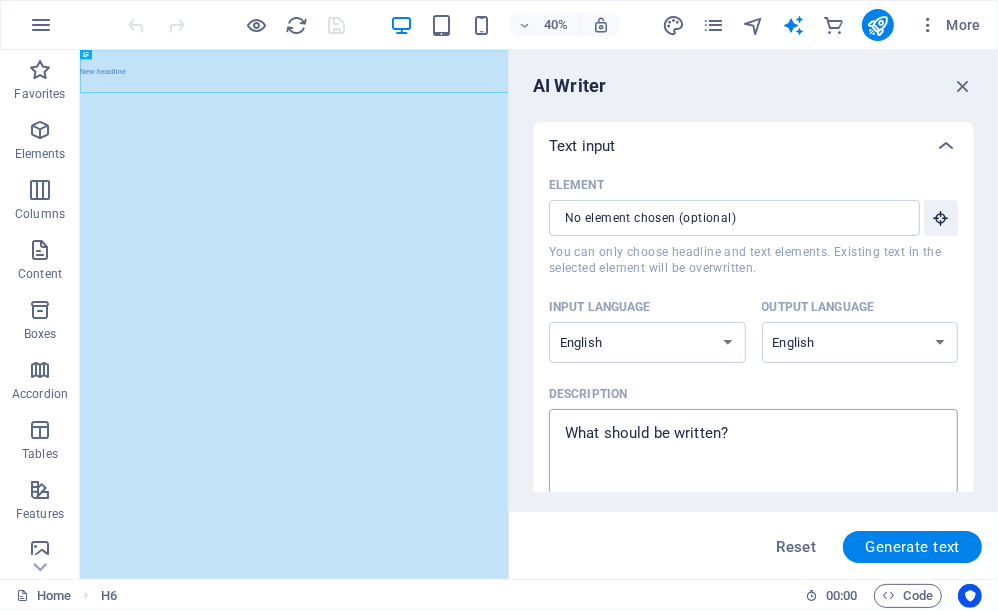click on "Description x ​" at bounding box center (753, 451) 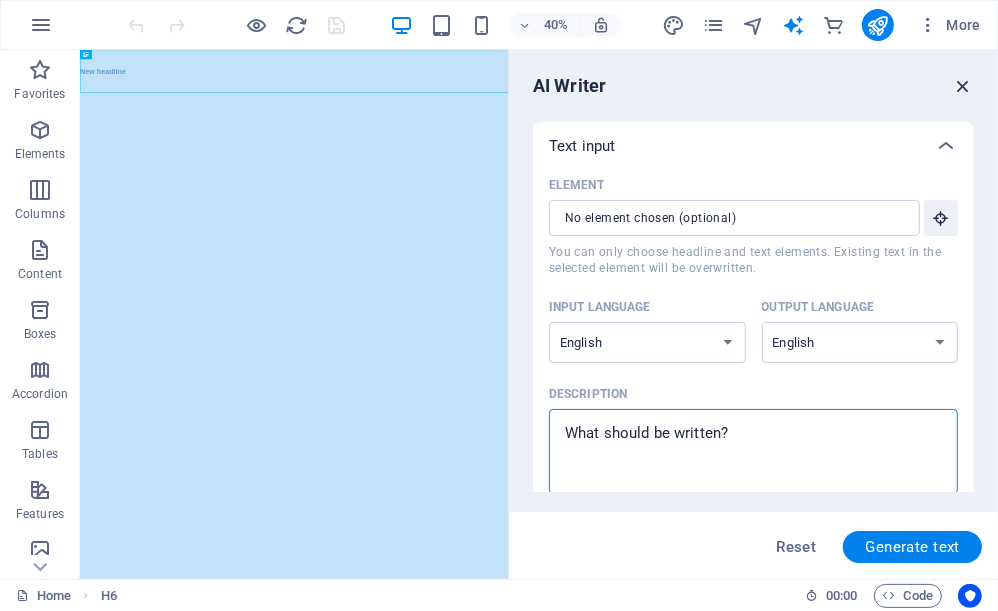 type on "x" 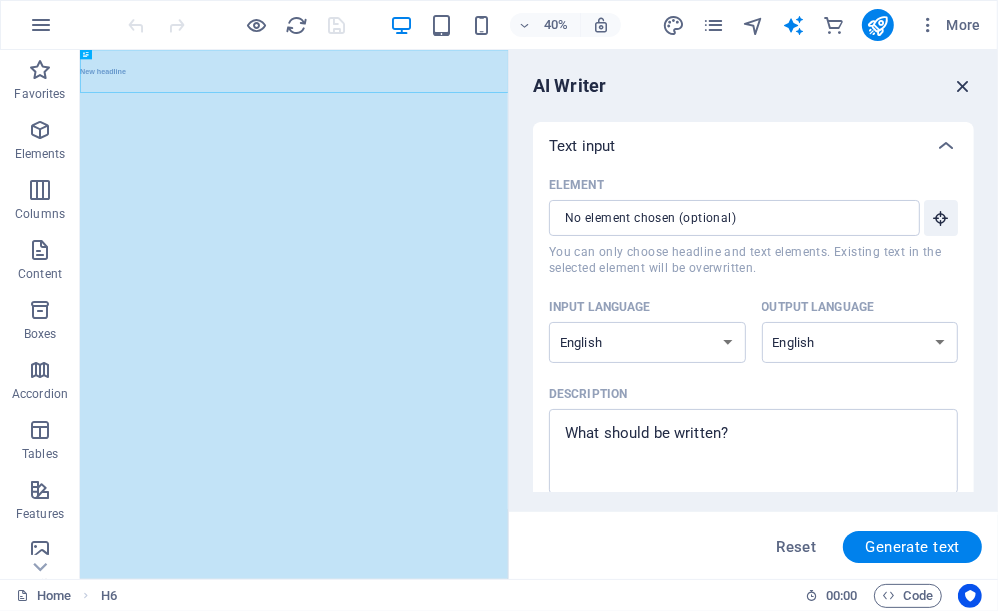 click at bounding box center (963, 86) 